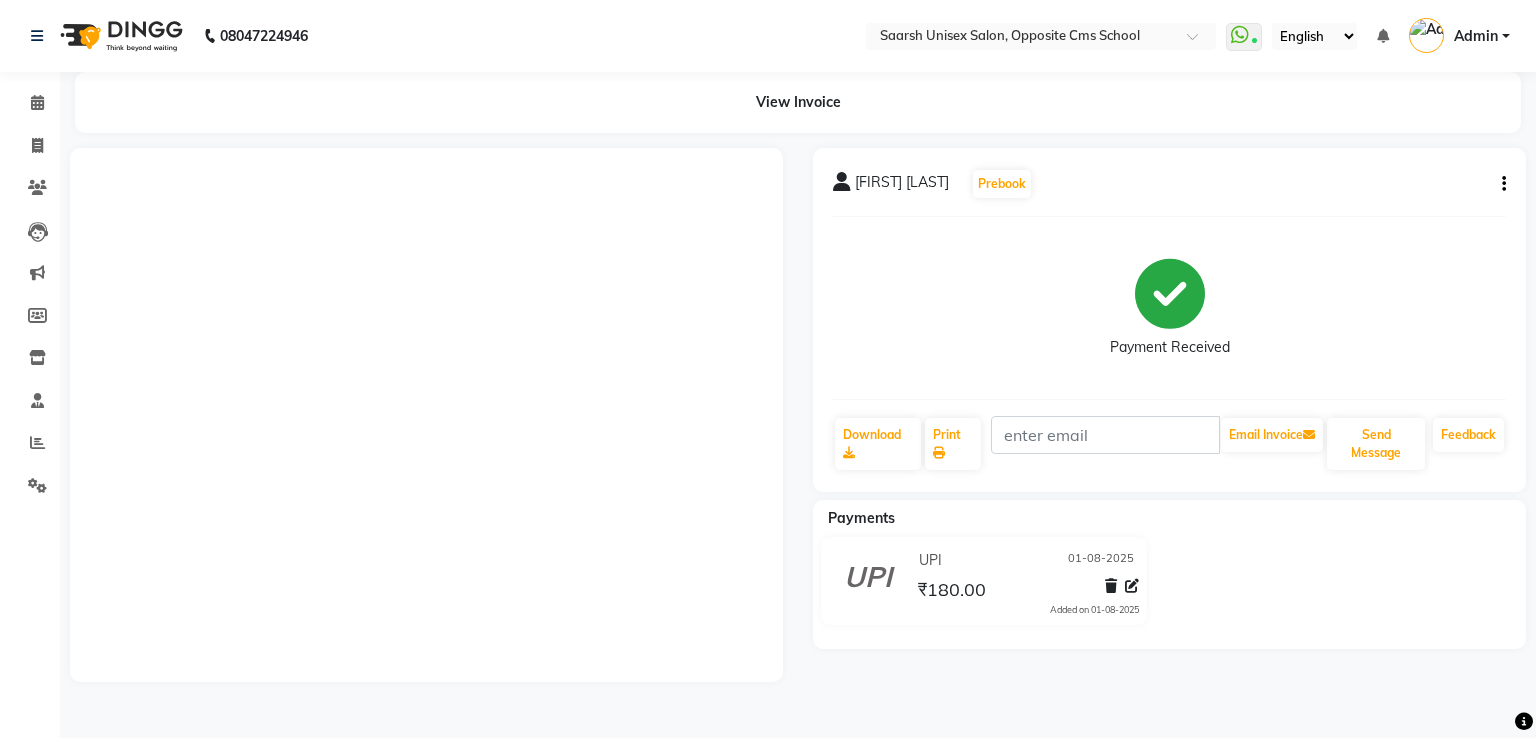 scroll, scrollTop: 0, scrollLeft: 0, axis: both 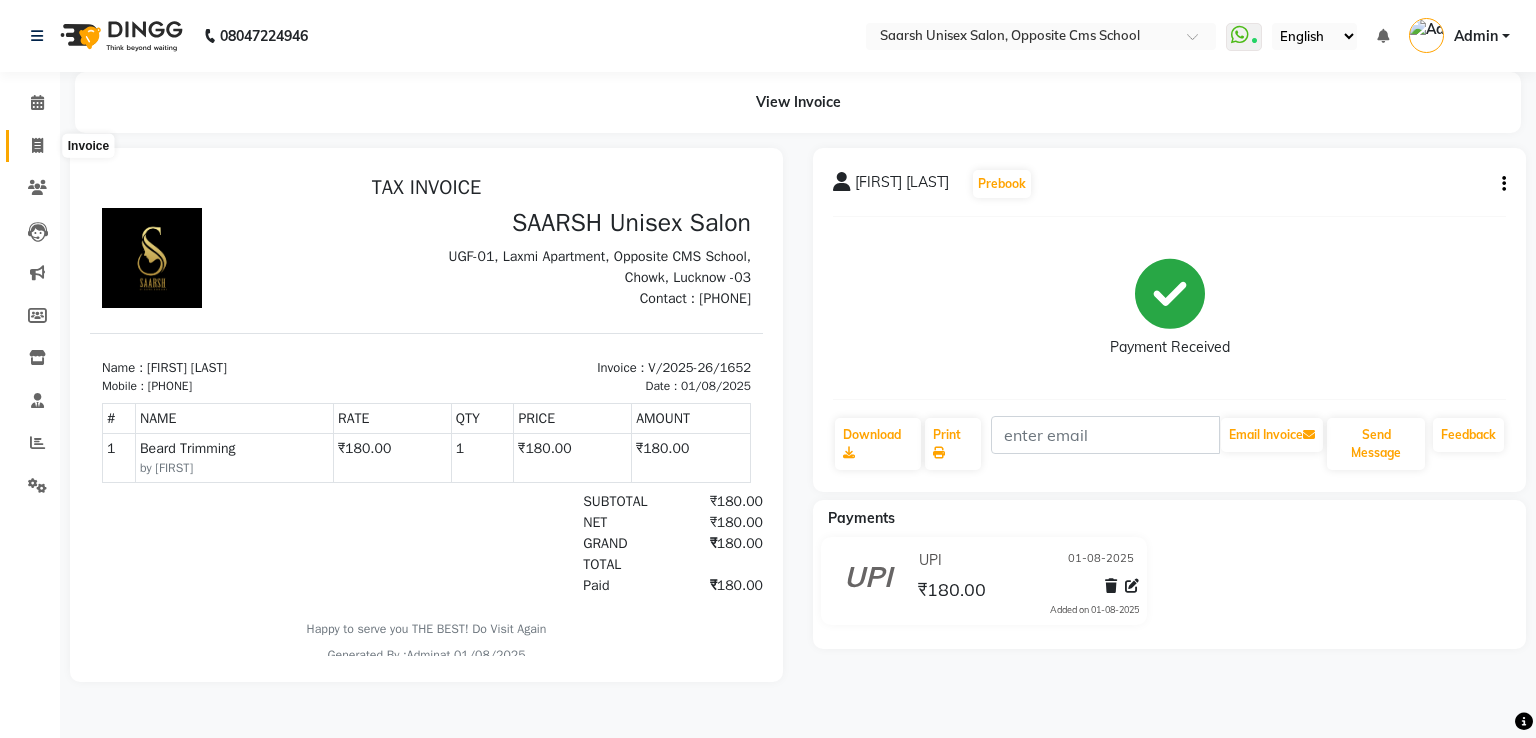 click 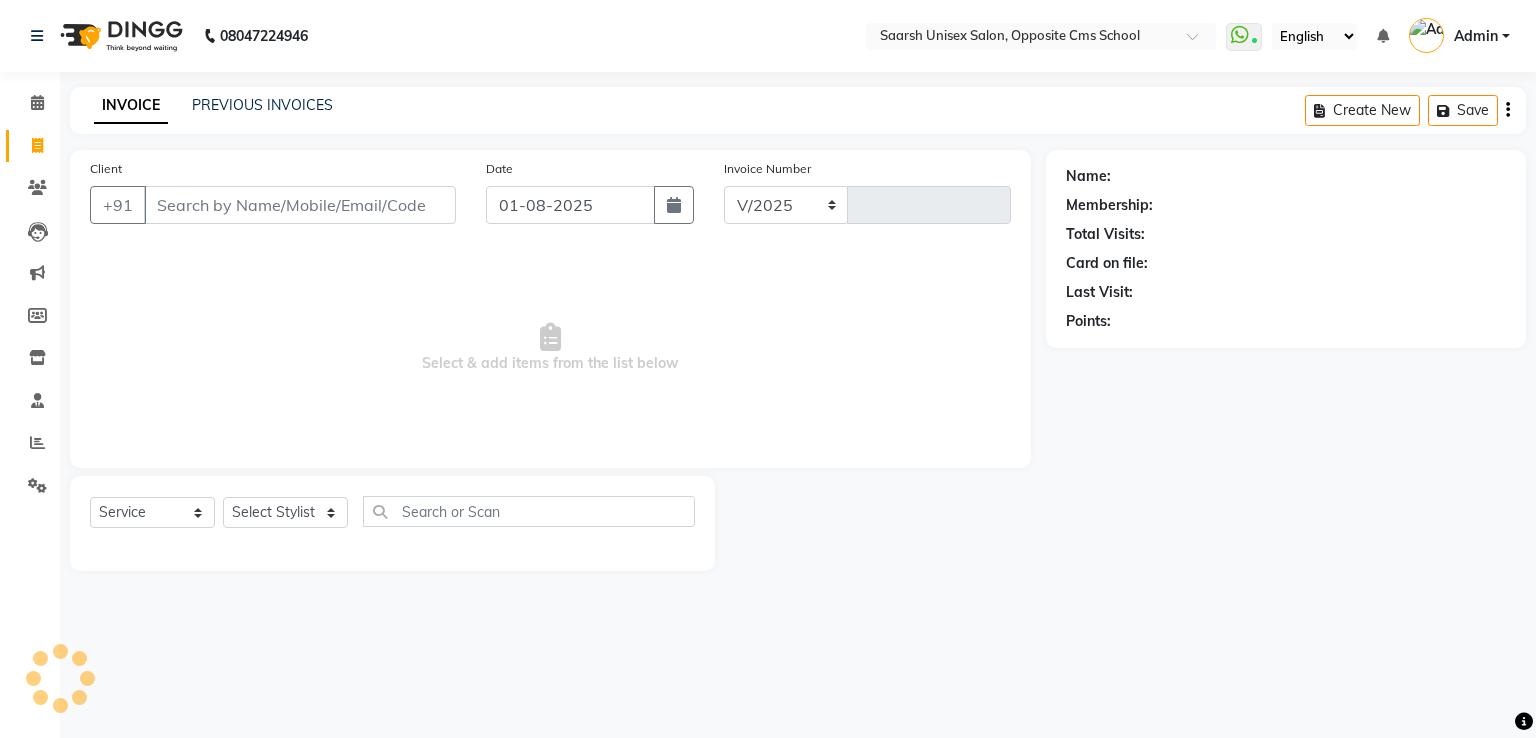 select on "3962" 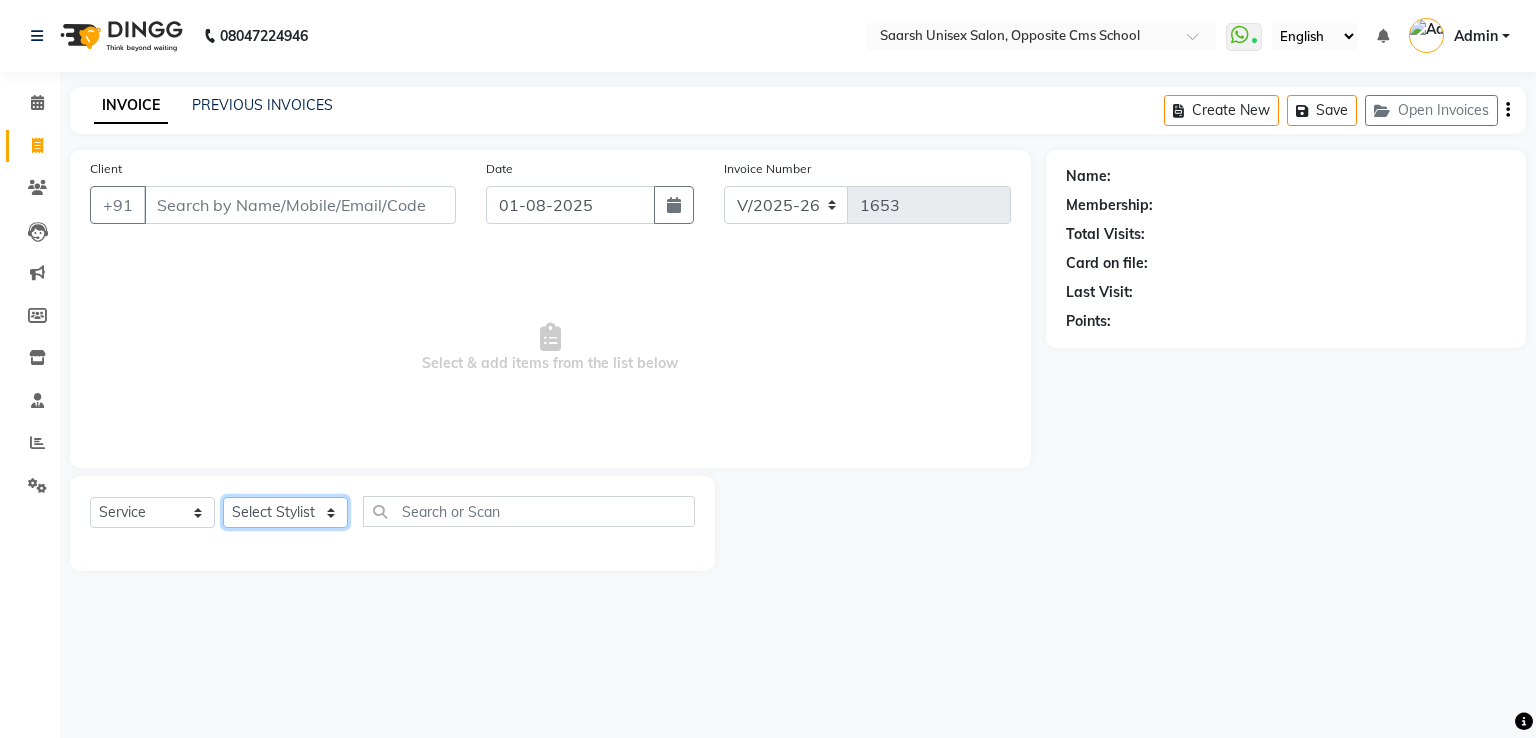 click on "Select Stylist" 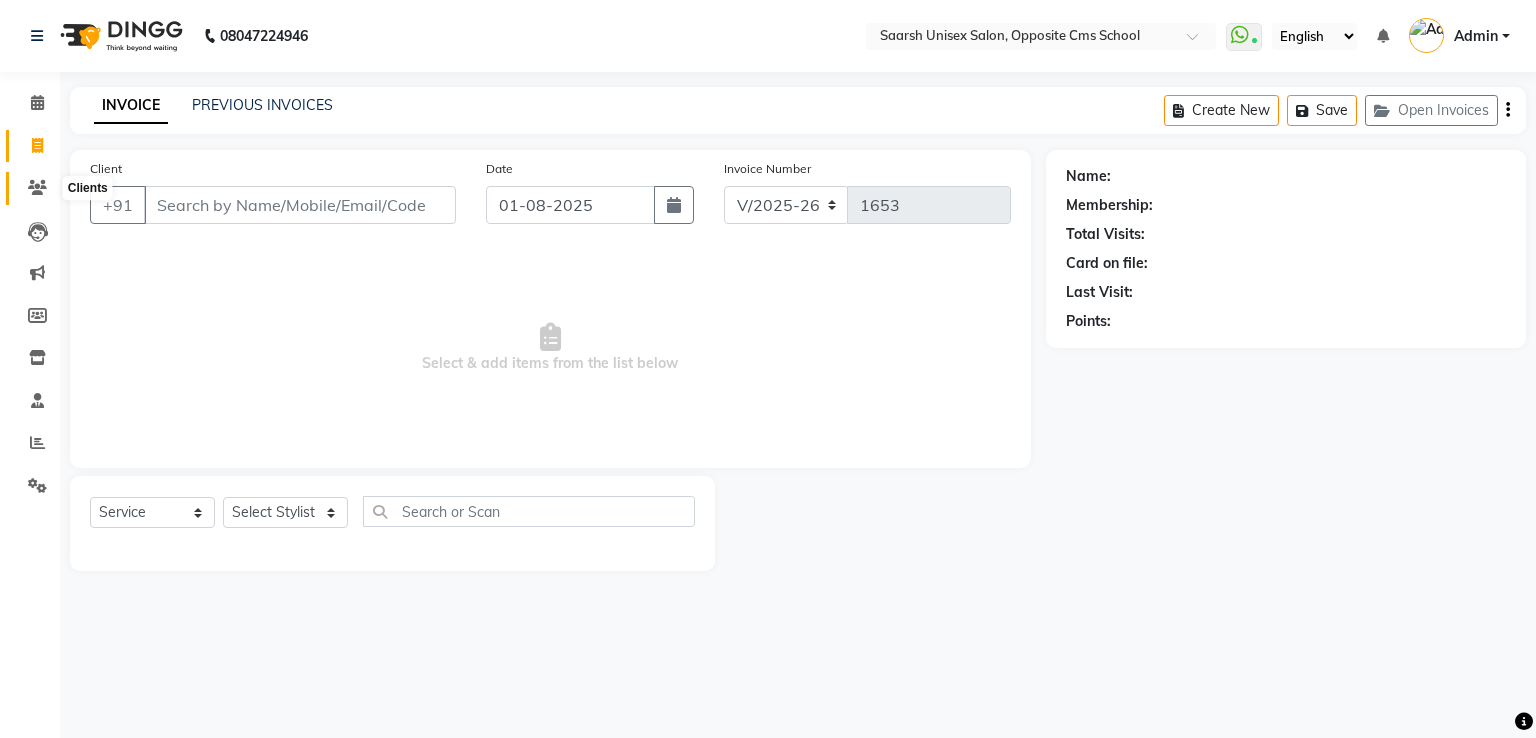 click 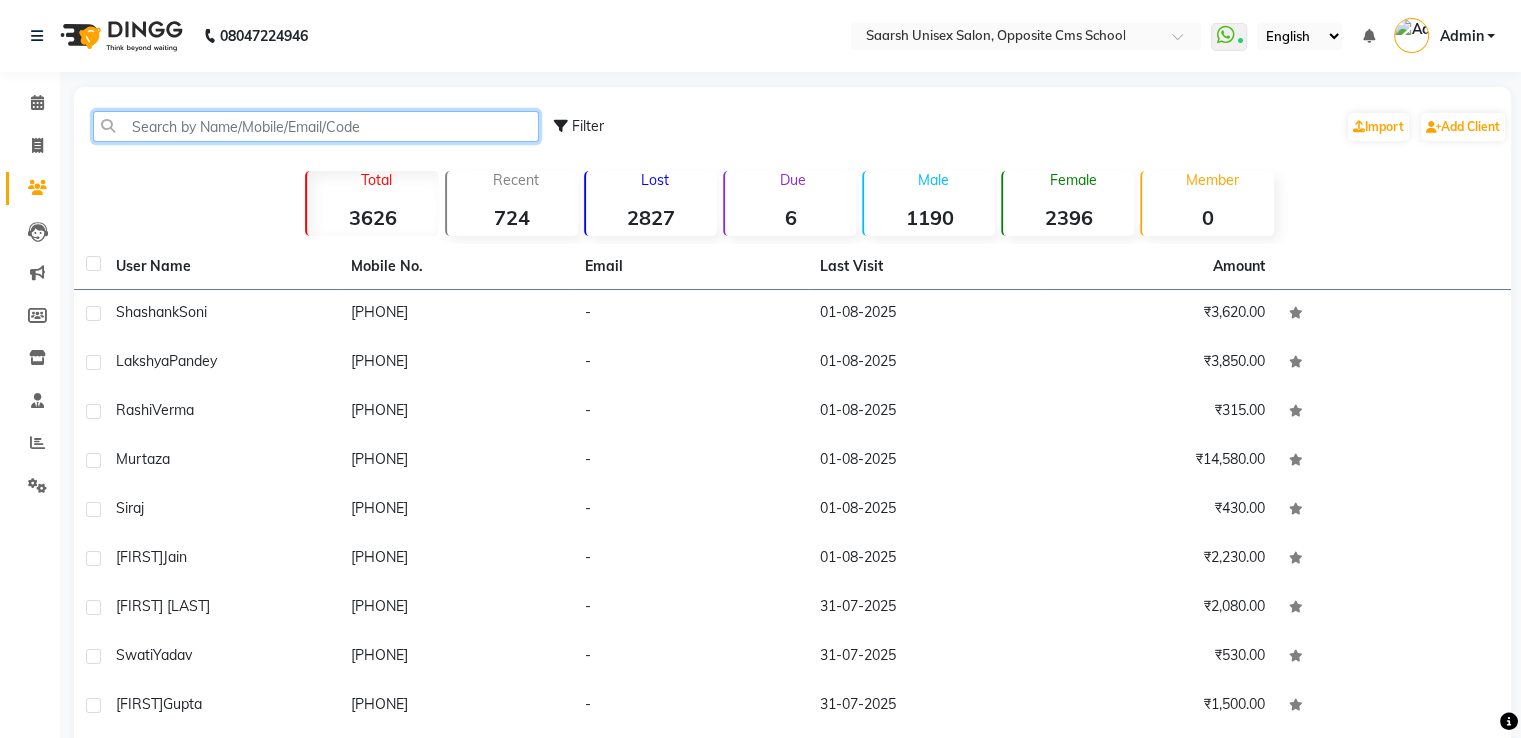 click 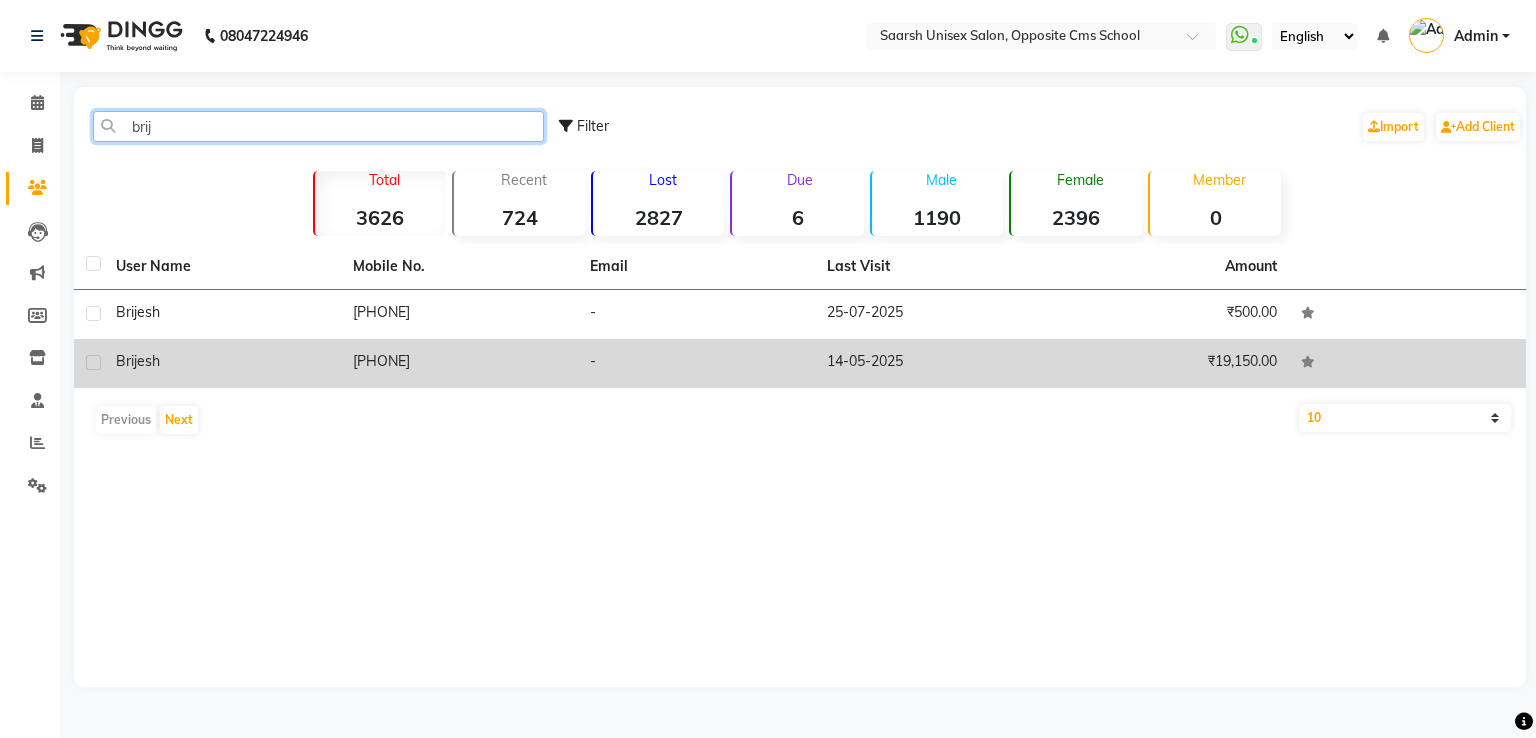 type on "brij" 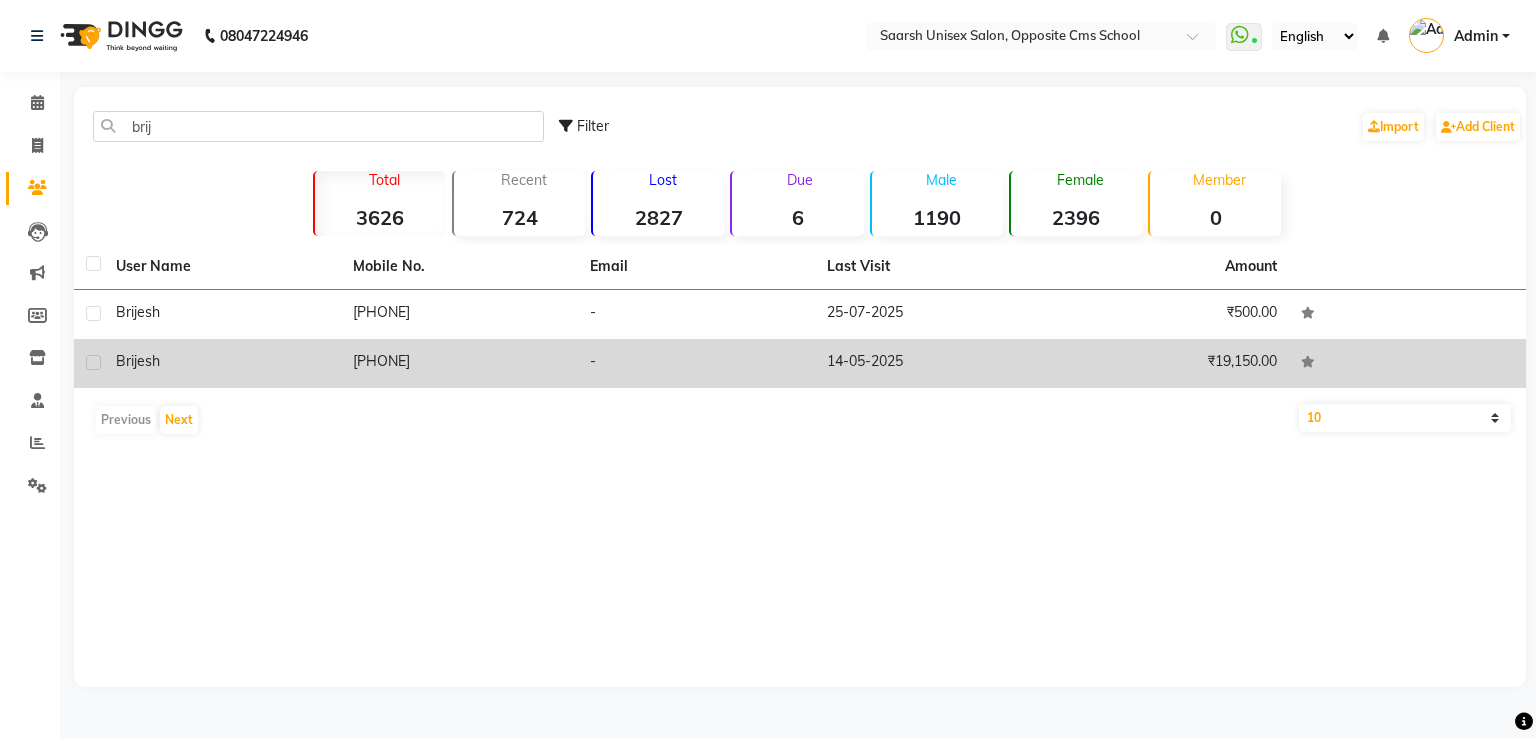click on "[PHONE]" 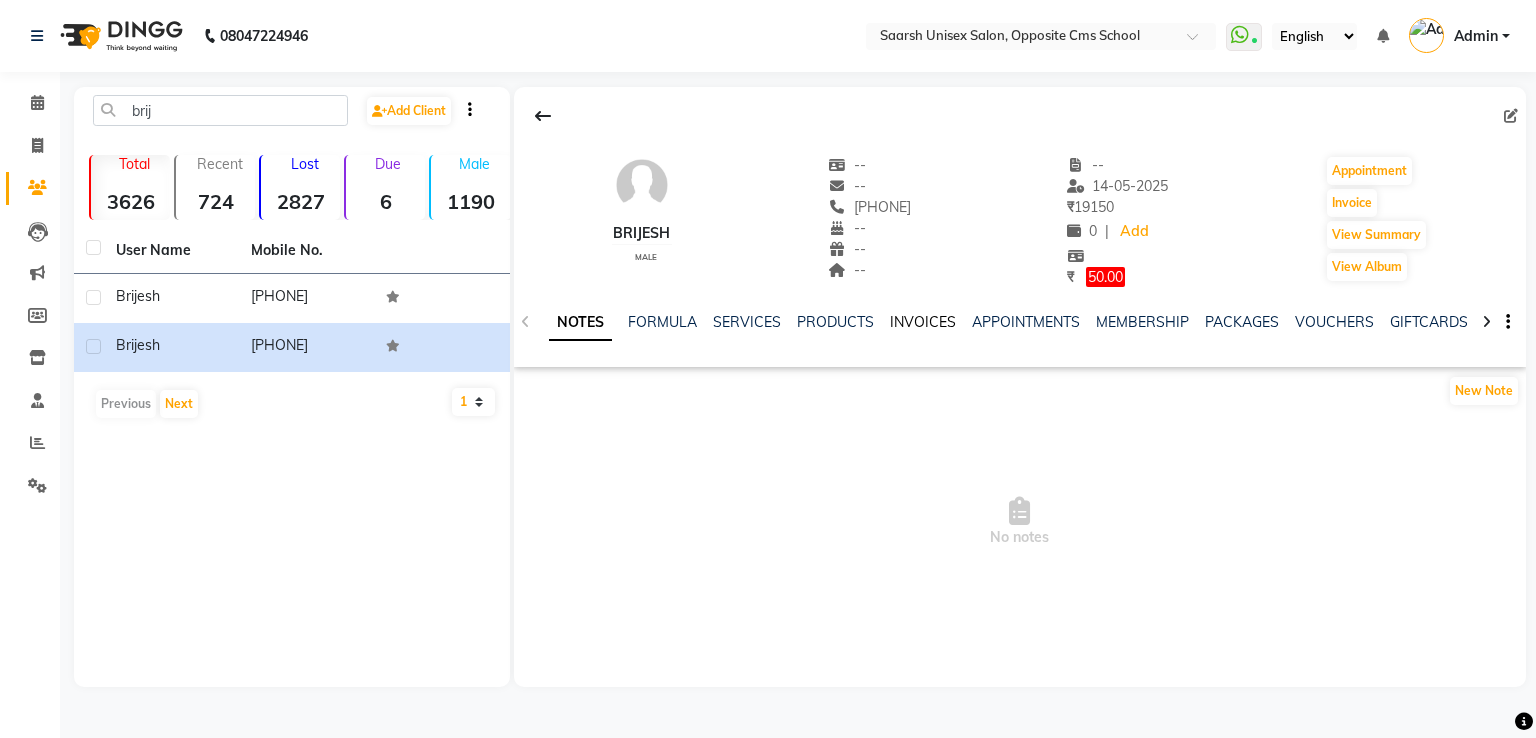 click on "INVOICES" 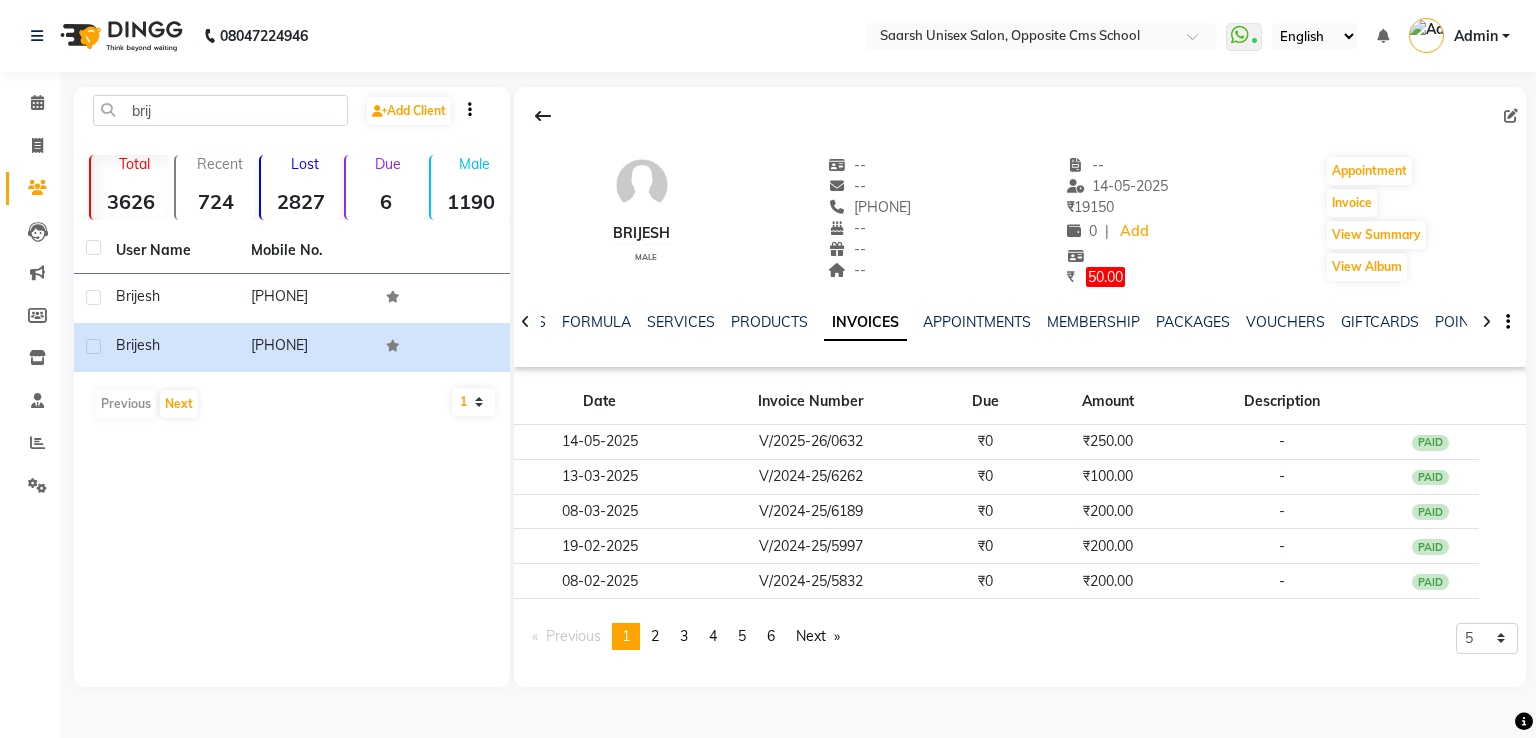 click on "NOTES FORMULA SERVICES PRODUCTS INVOICES APPOINTMENTS MEMBERSHIP PACKAGES VOUCHERS GIFTCARDS POINTS FORMS FAMILY CARDS WALLET" 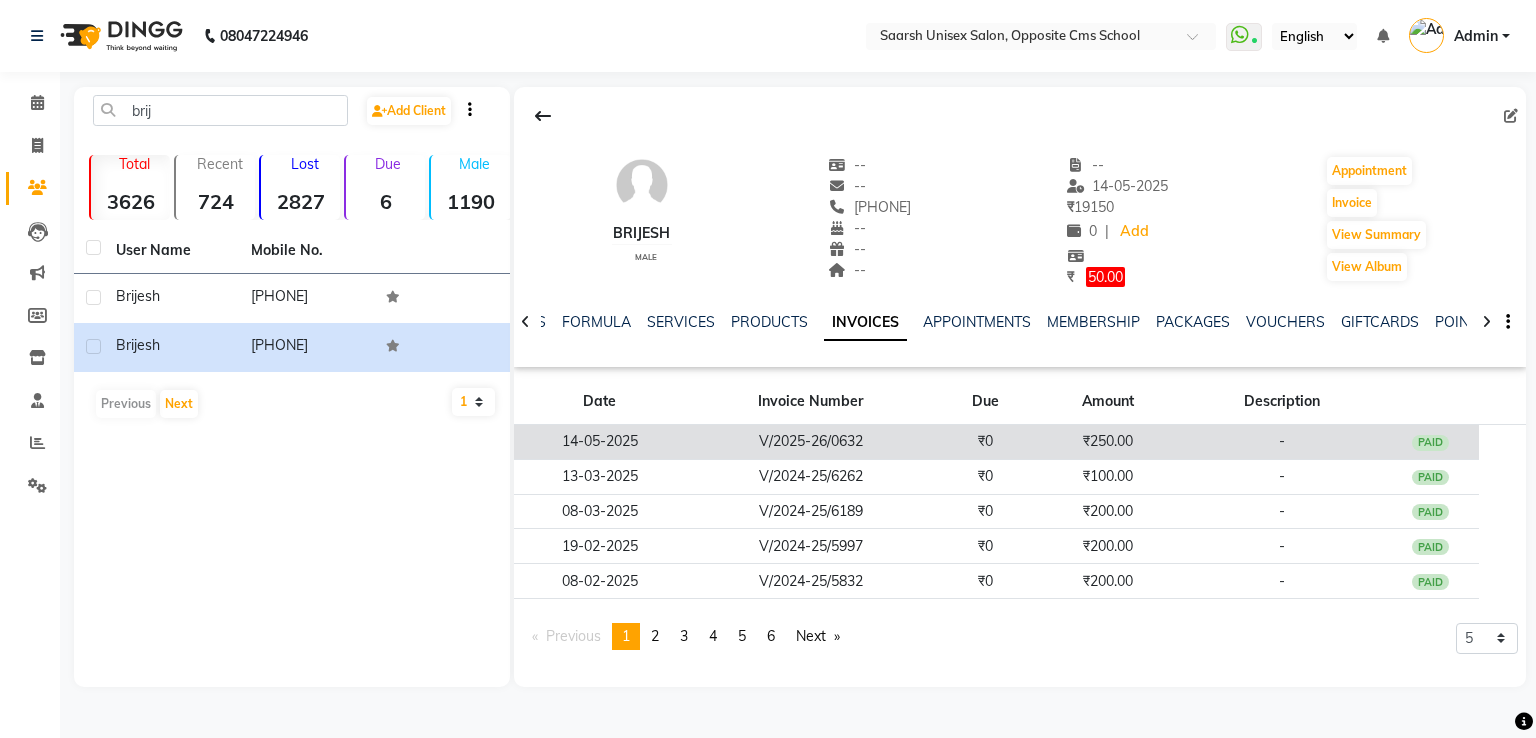 click on "₹250.00" 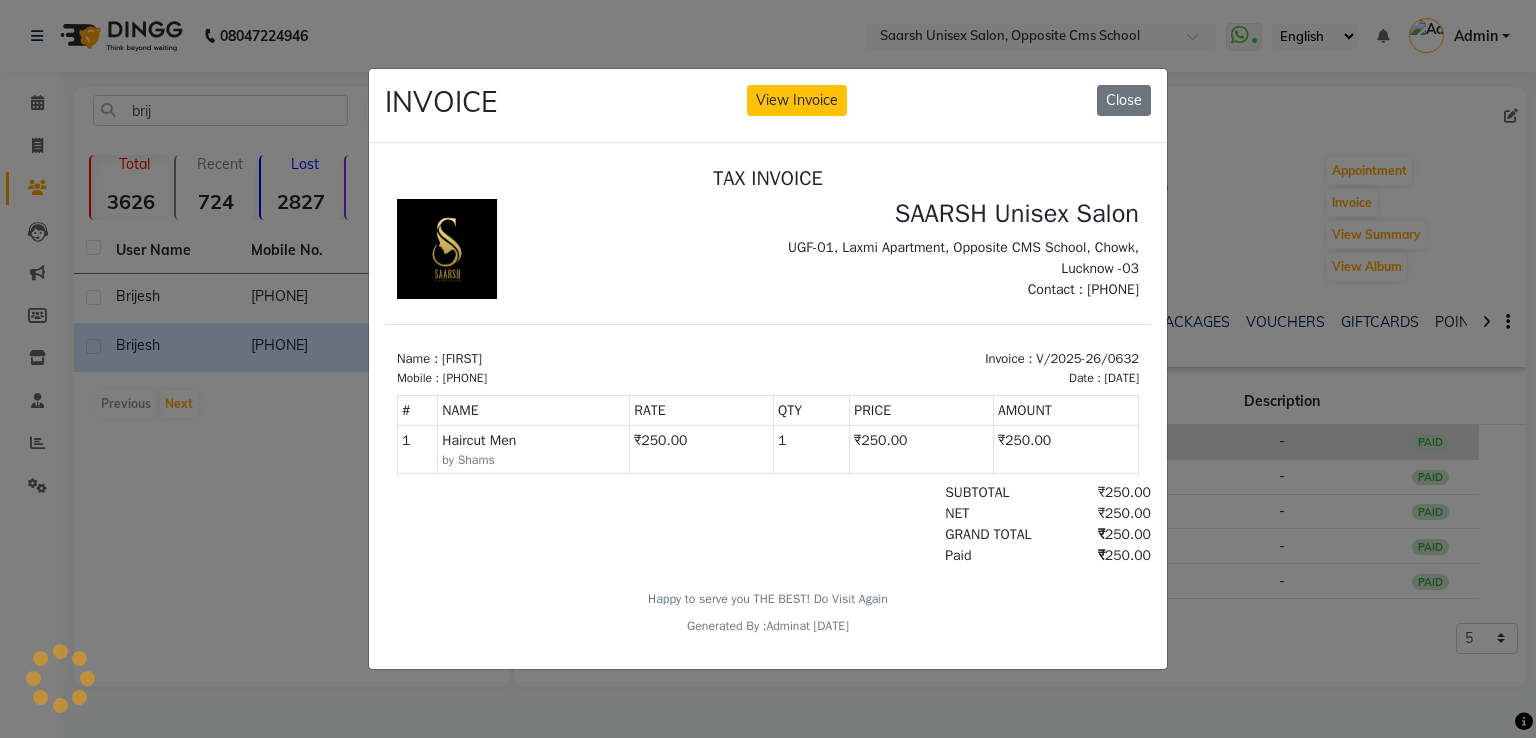 scroll, scrollTop: 0, scrollLeft: 0, axis: both 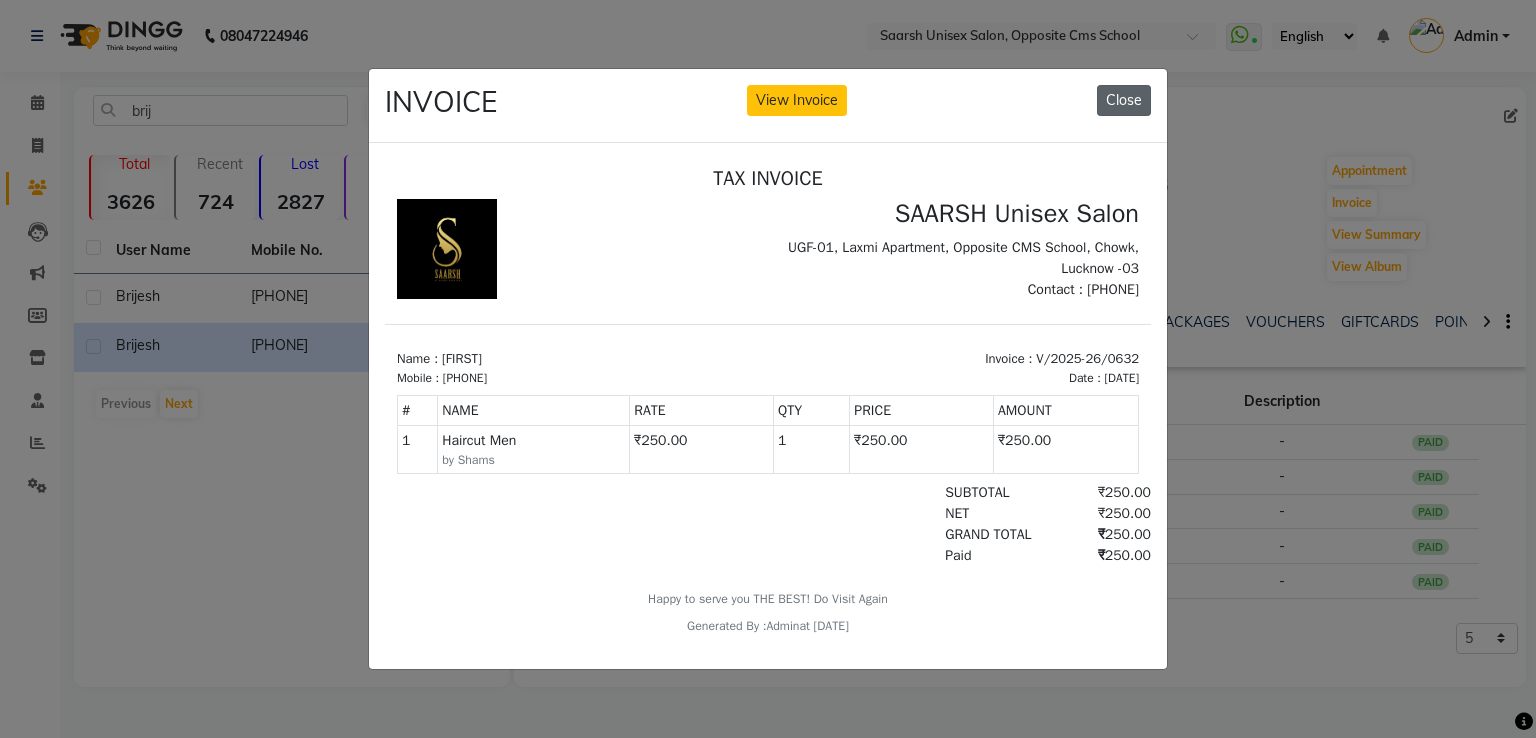 click on "Close" 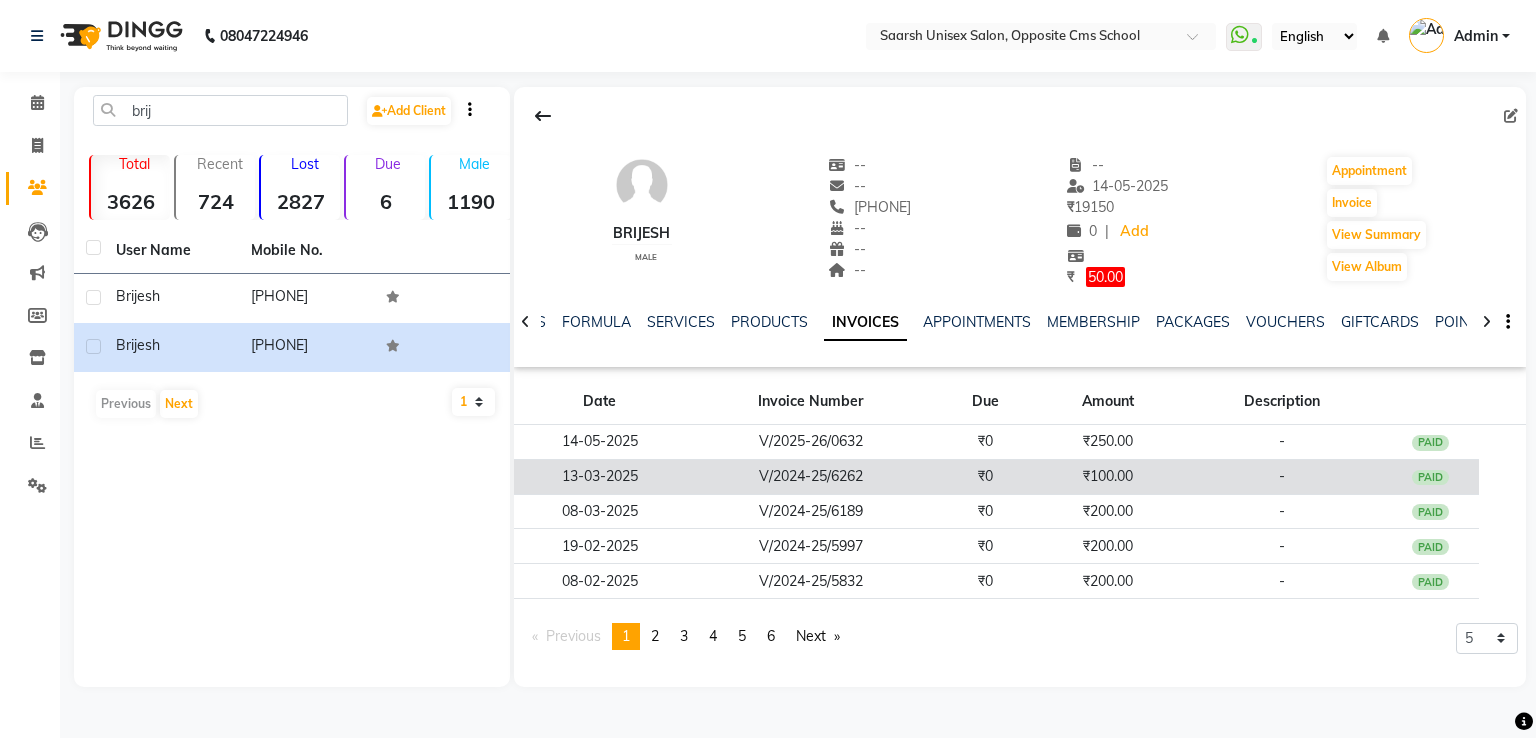 click on "₹100.00" 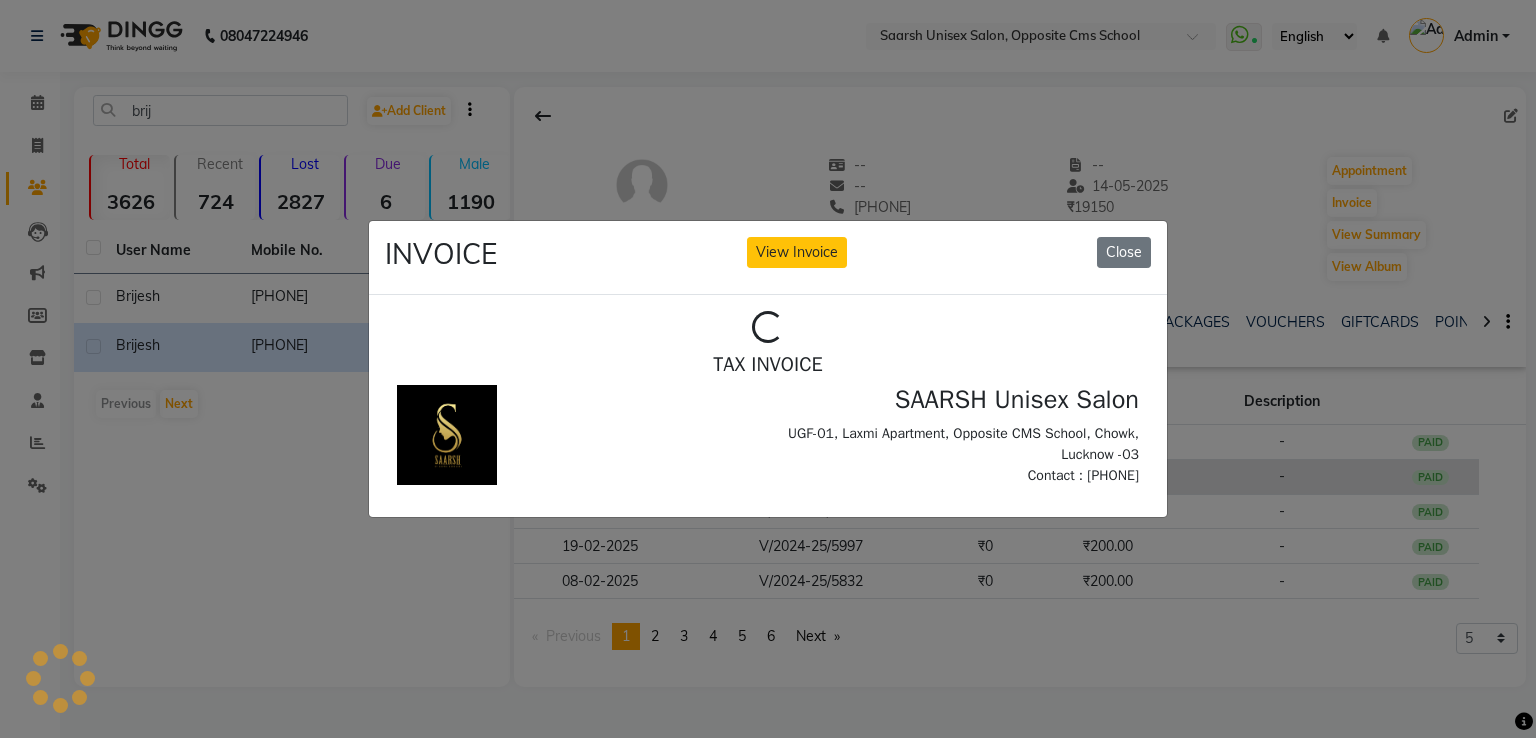scroll, scrollTop: 0, scrollLeft: 0, axis: both 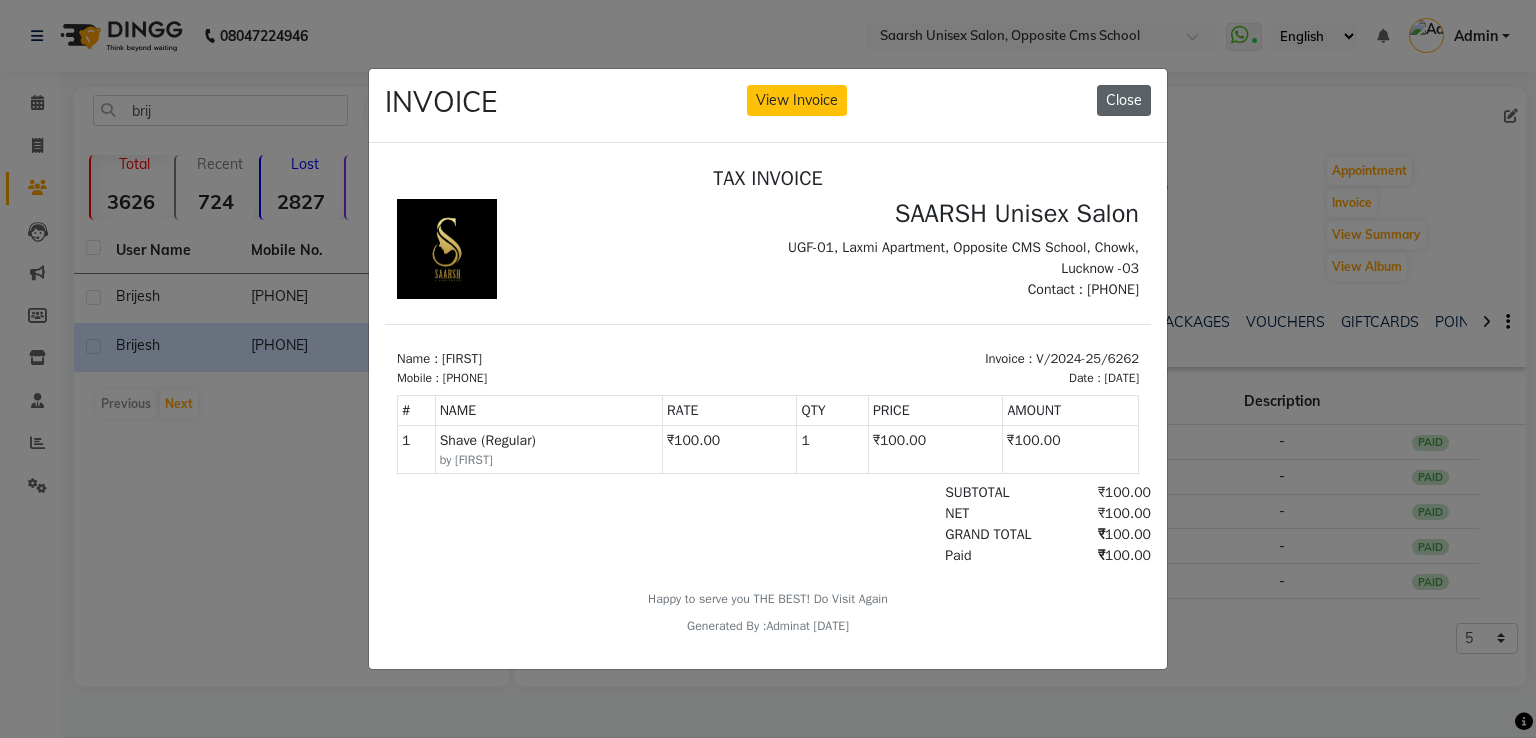 click on "Close" 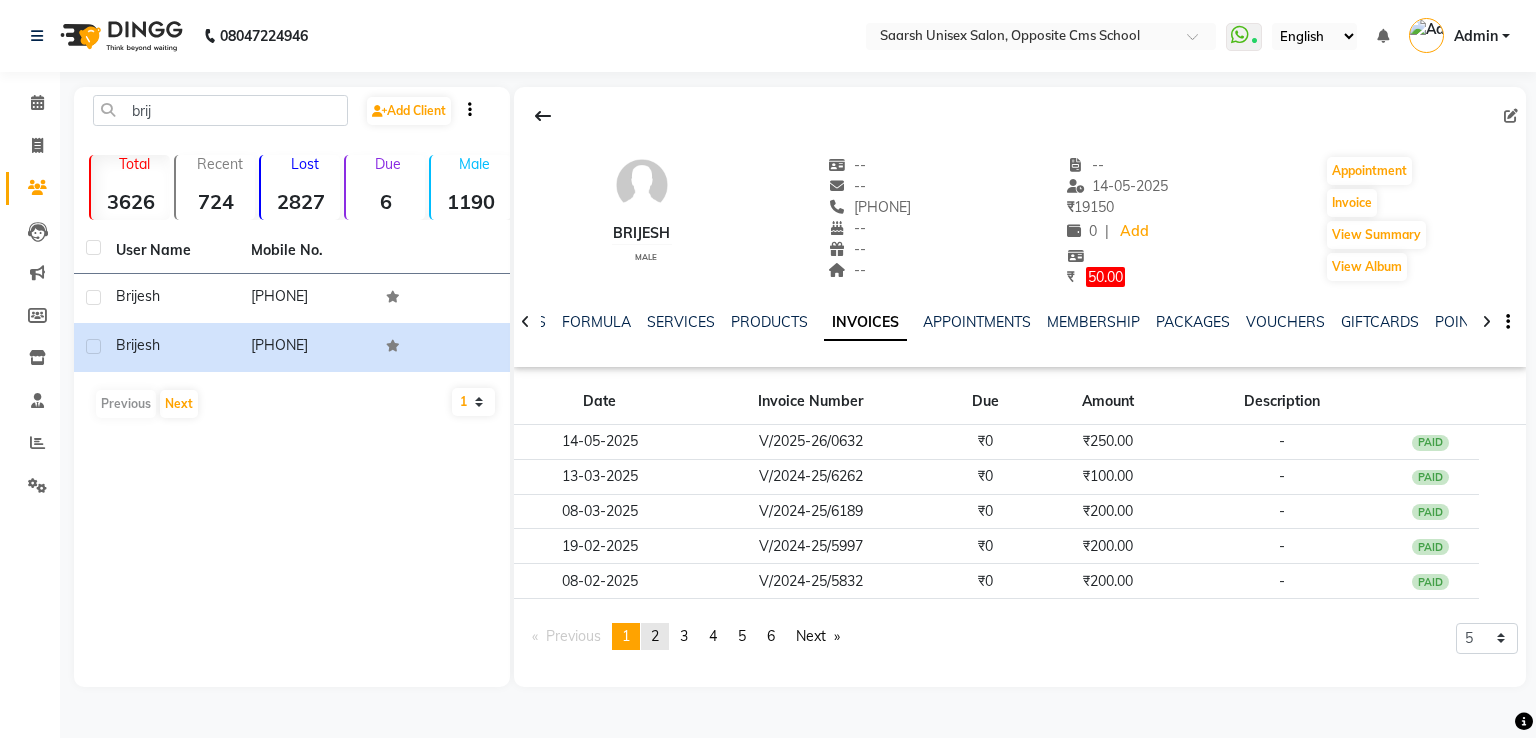 click on "page  2" 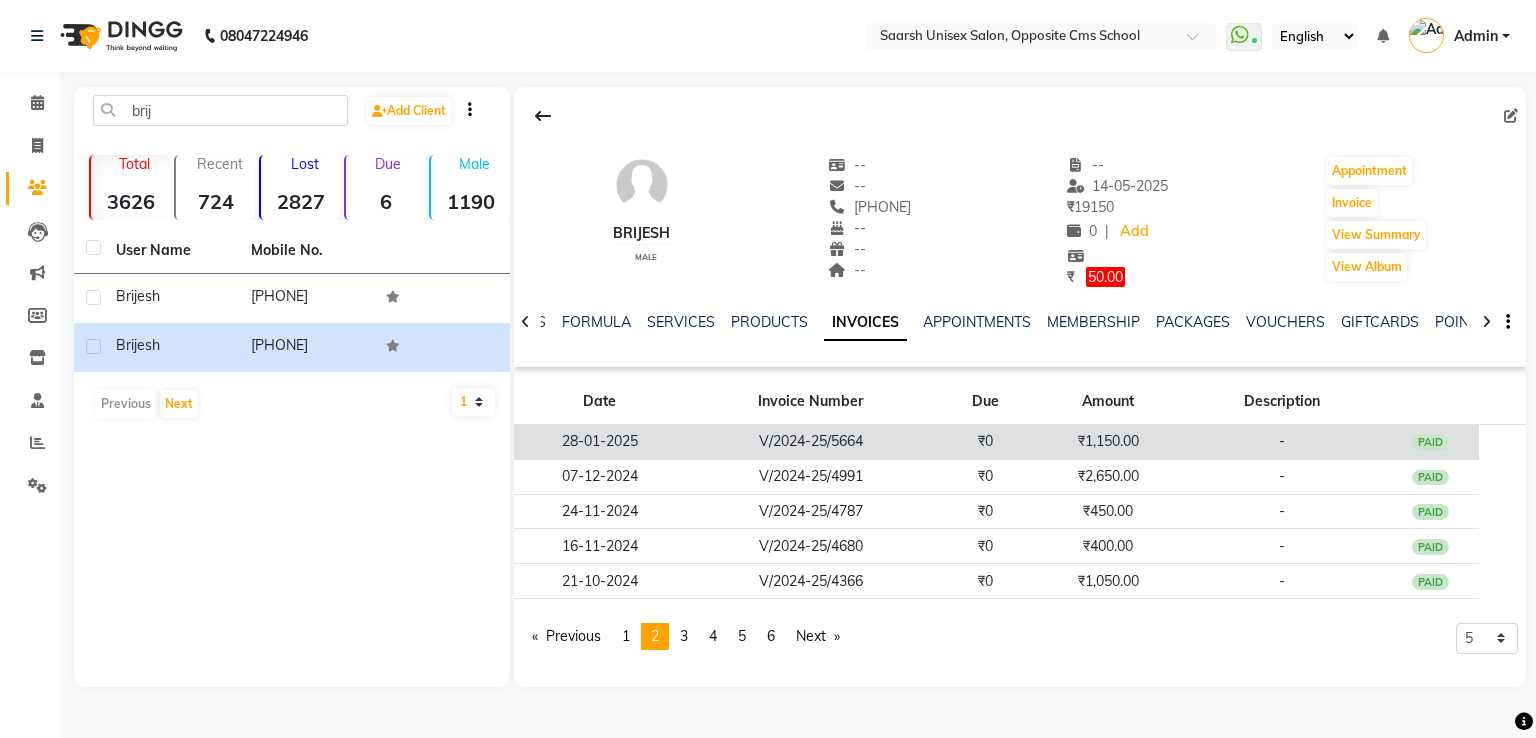 click on "V/2024-25/5664" 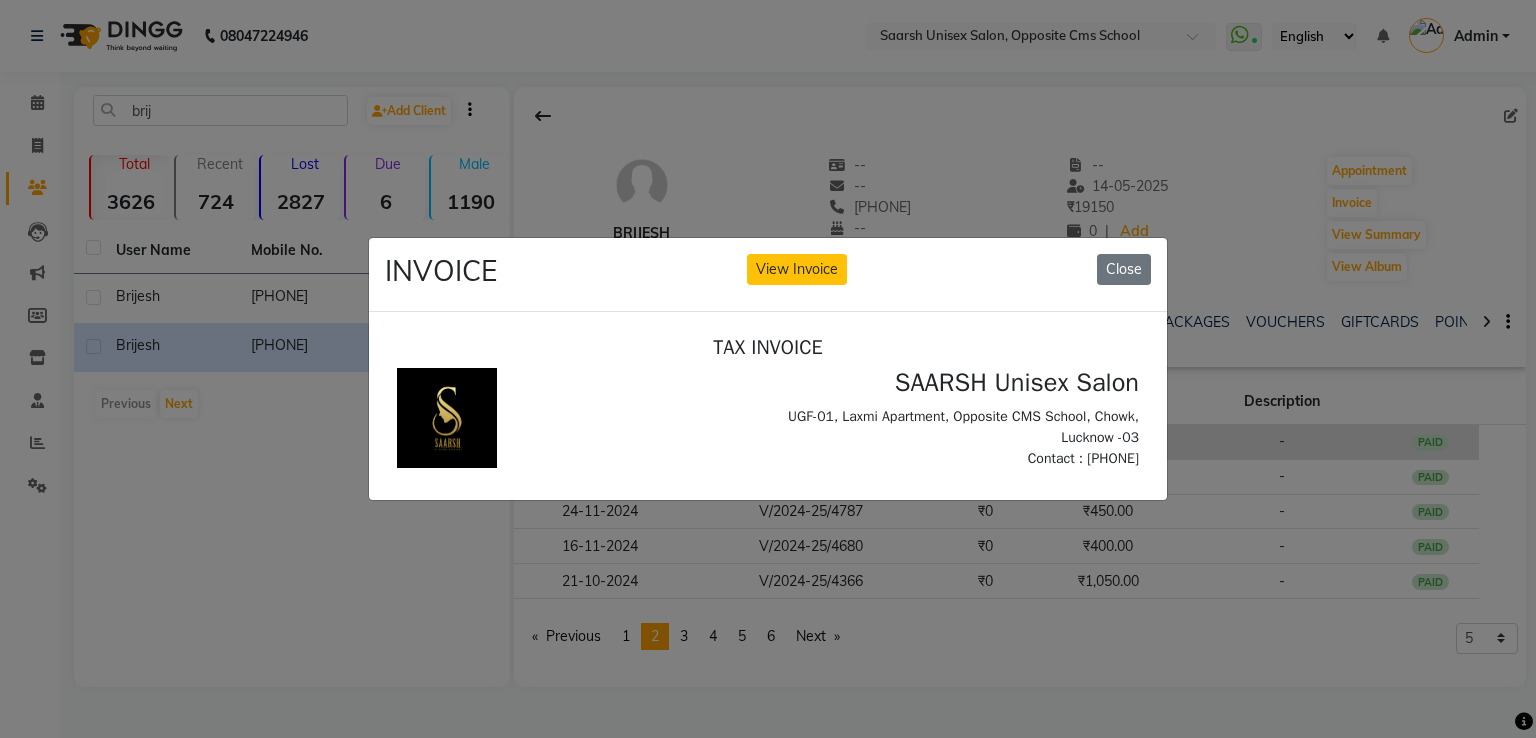 scroll, scrollTop: 0, scrollLeft: 0, axis: both 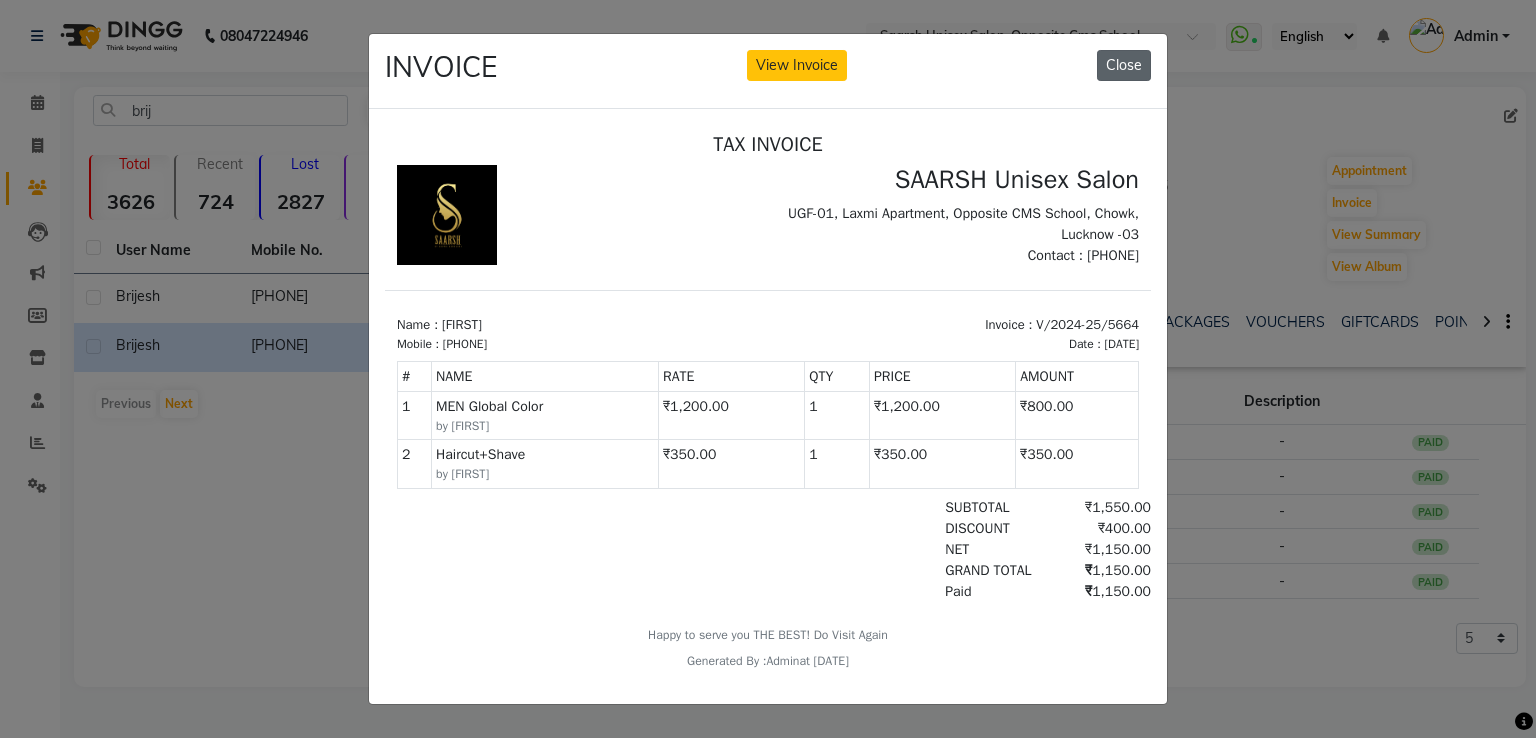 click on "Close" 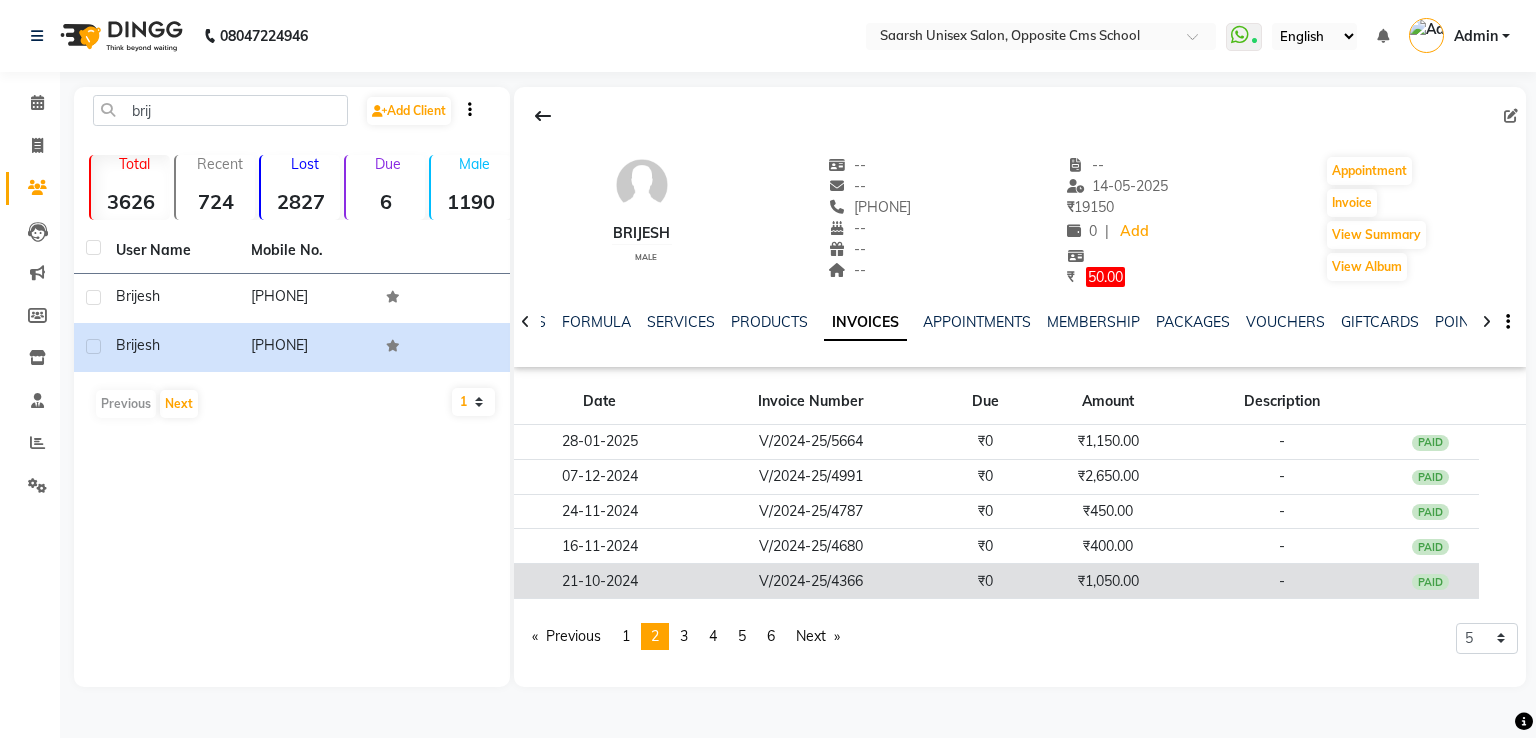 click on "V/2024-25/4366" 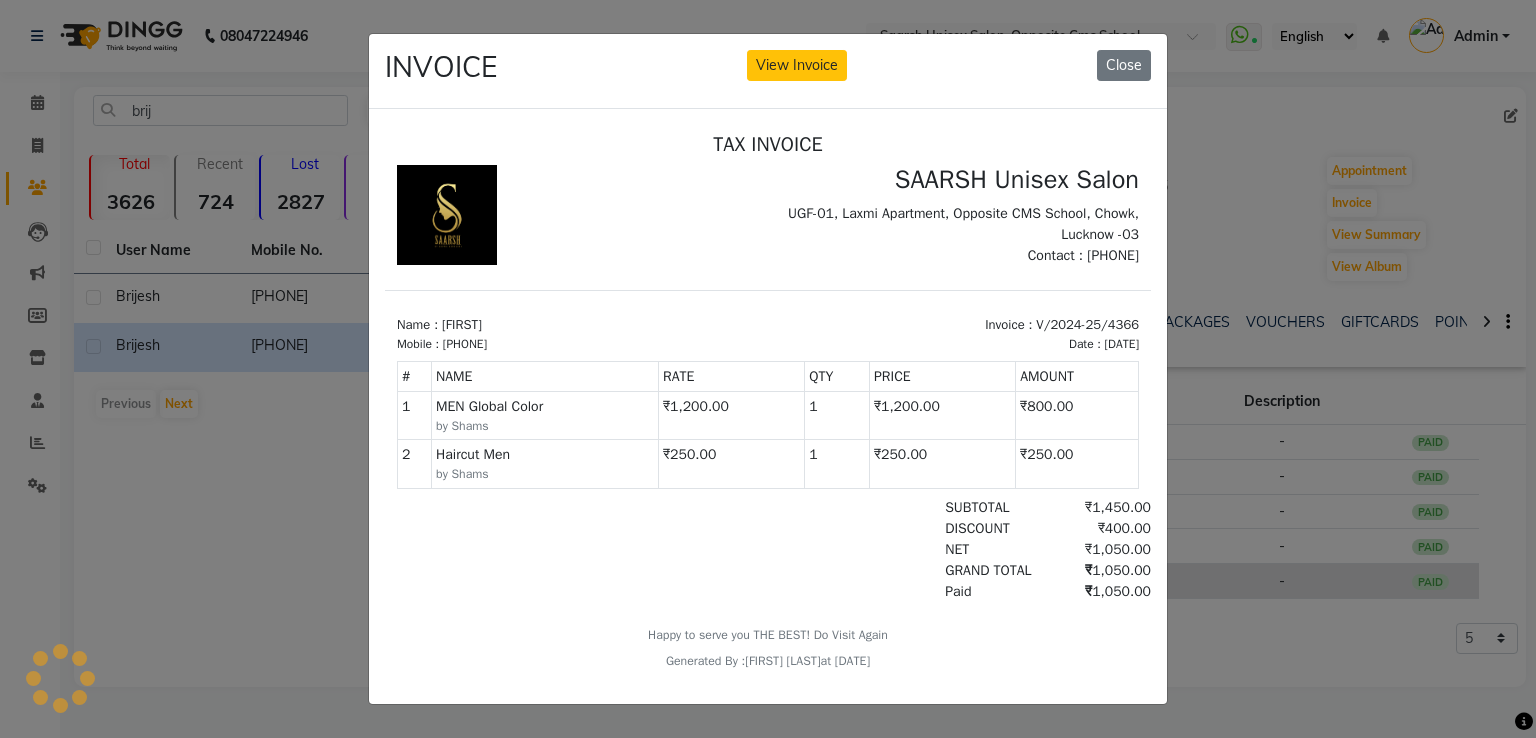 scroll, scrollTop: 0, scrollLeft: 0, axis: both 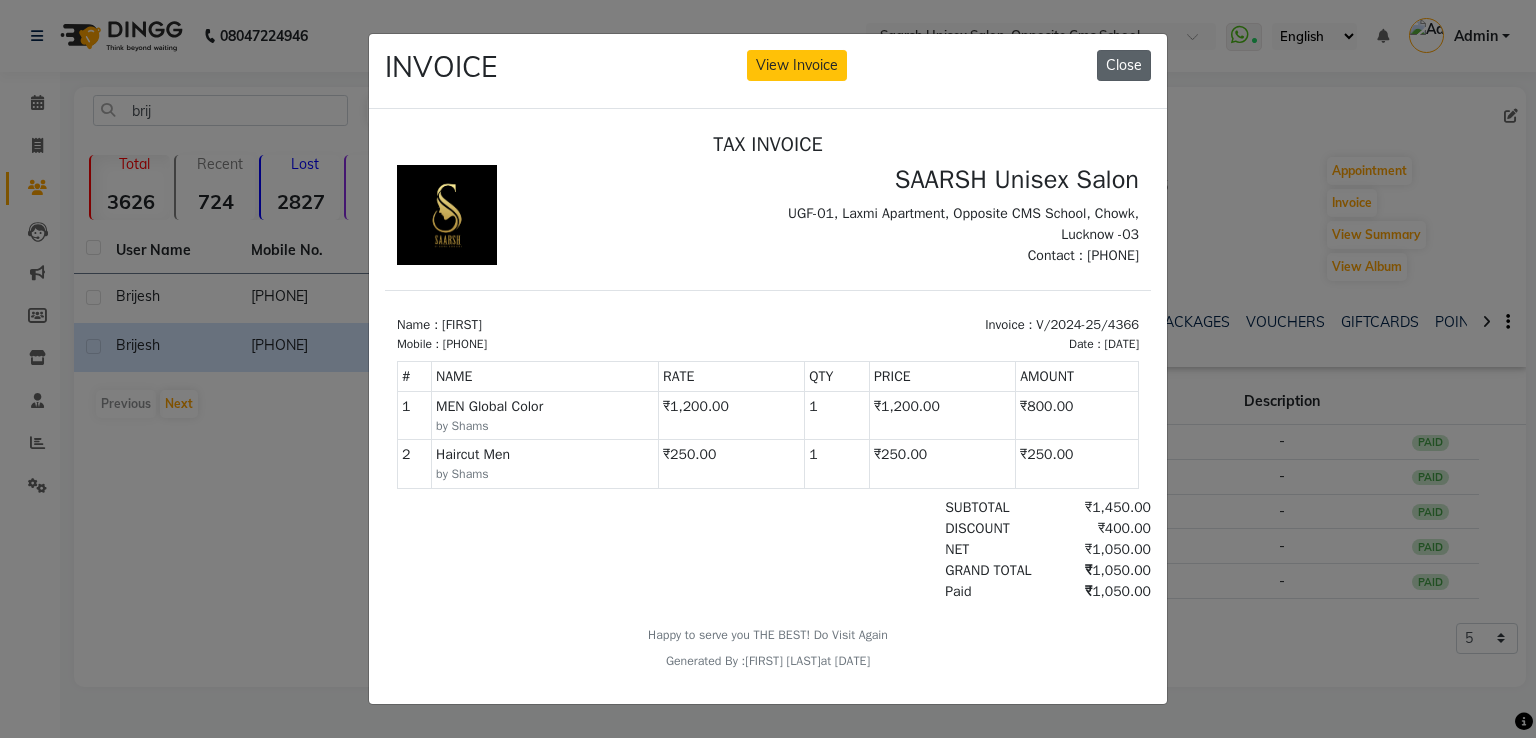 click on "Close" 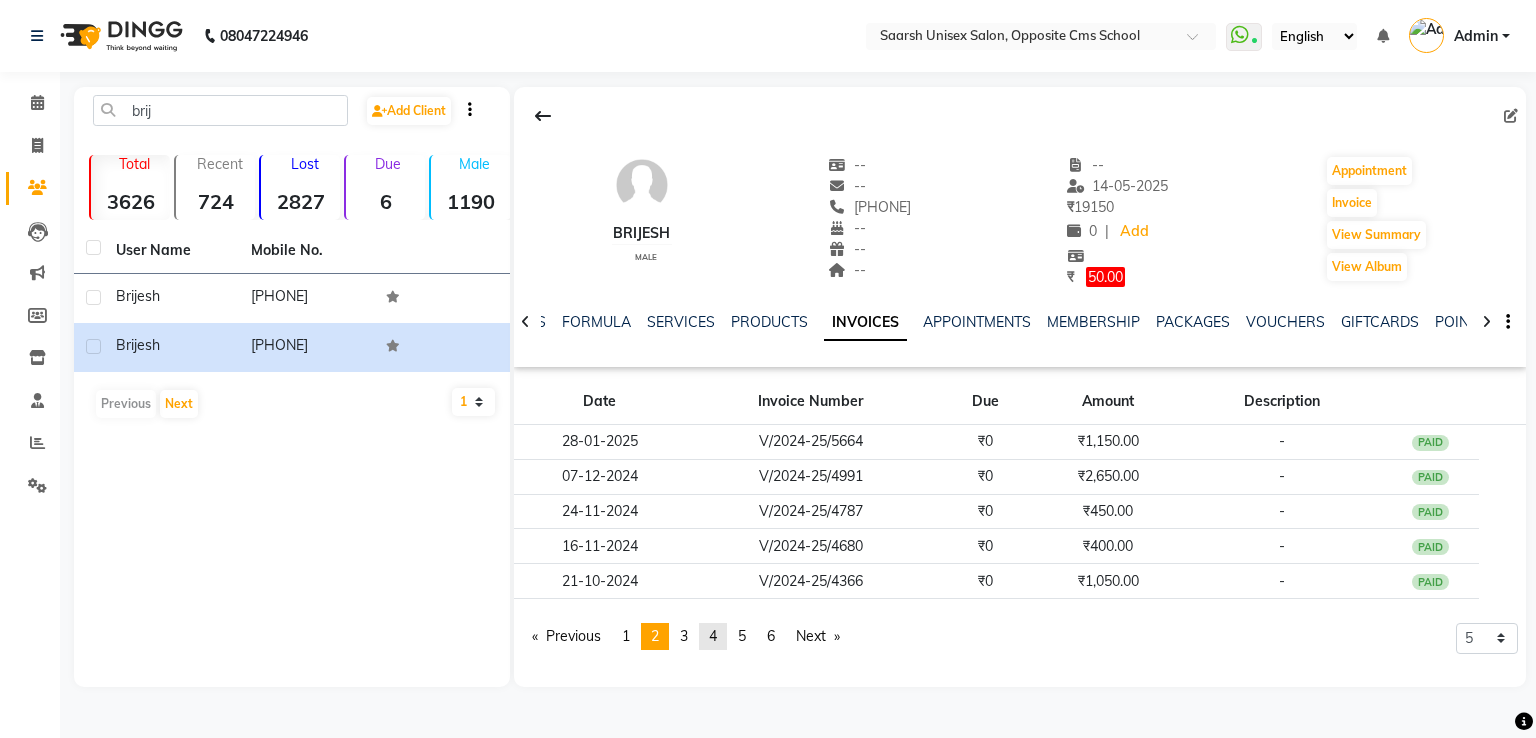 click on "4" 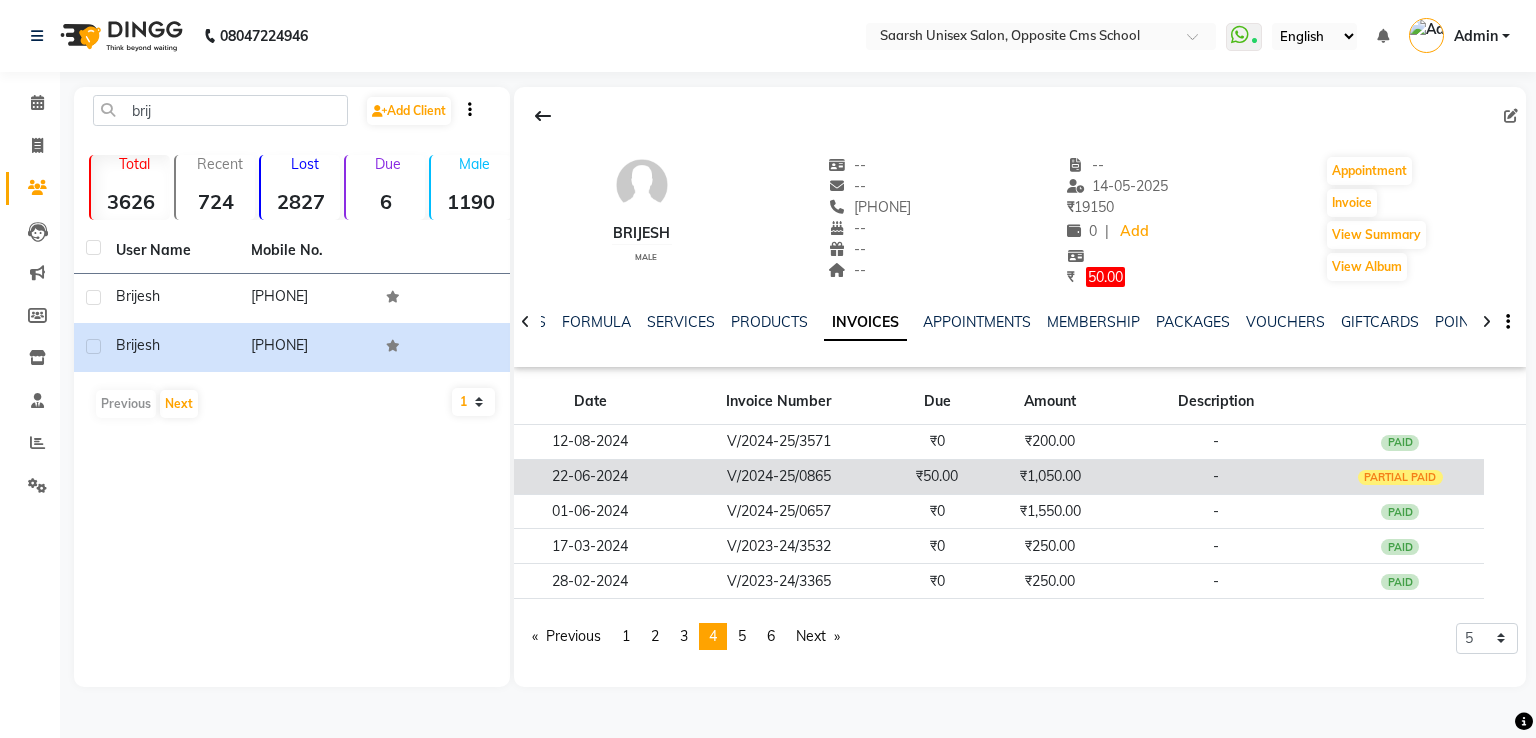 click on "V/2024-25/0865" 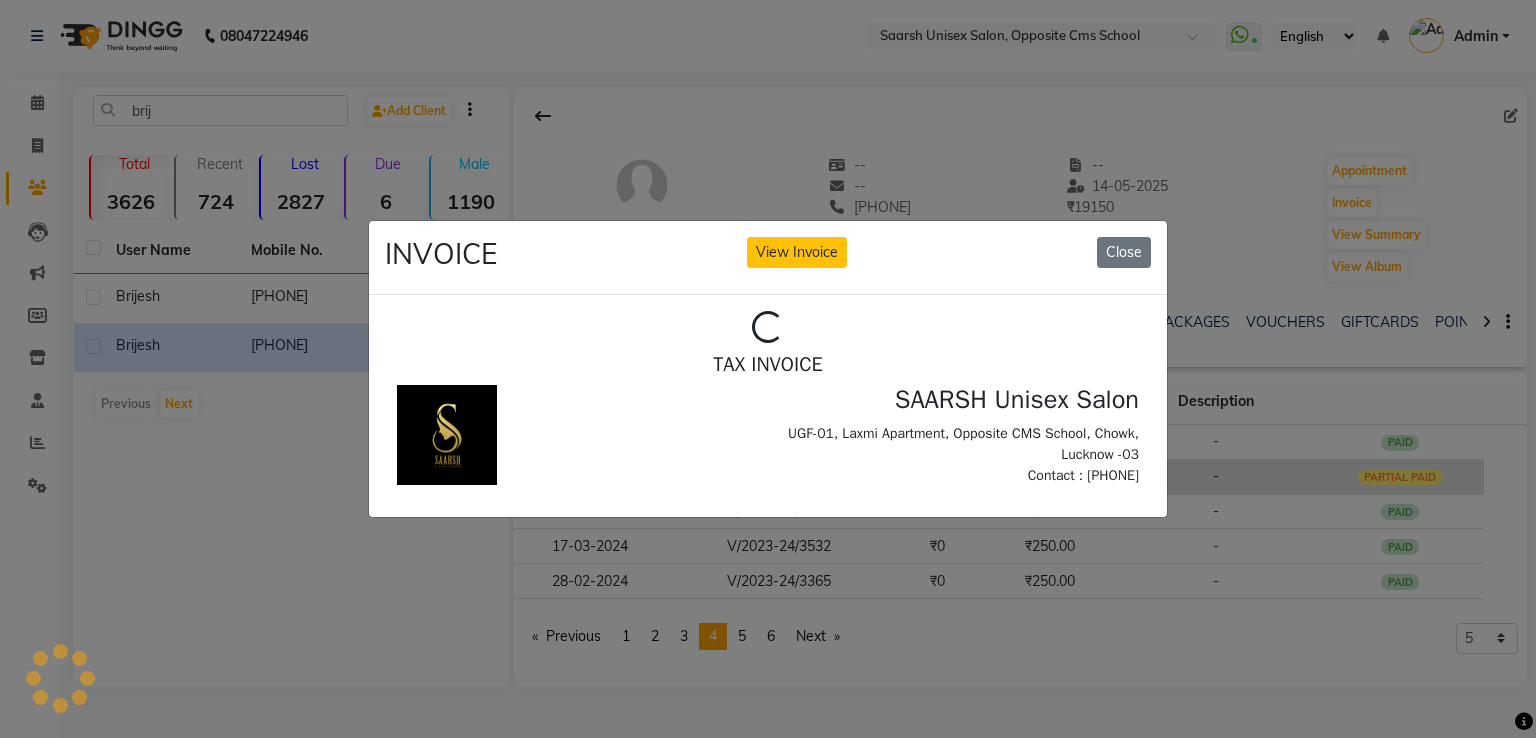 scroll, scrollTop: 0, scrollLeft: 0, axis: both 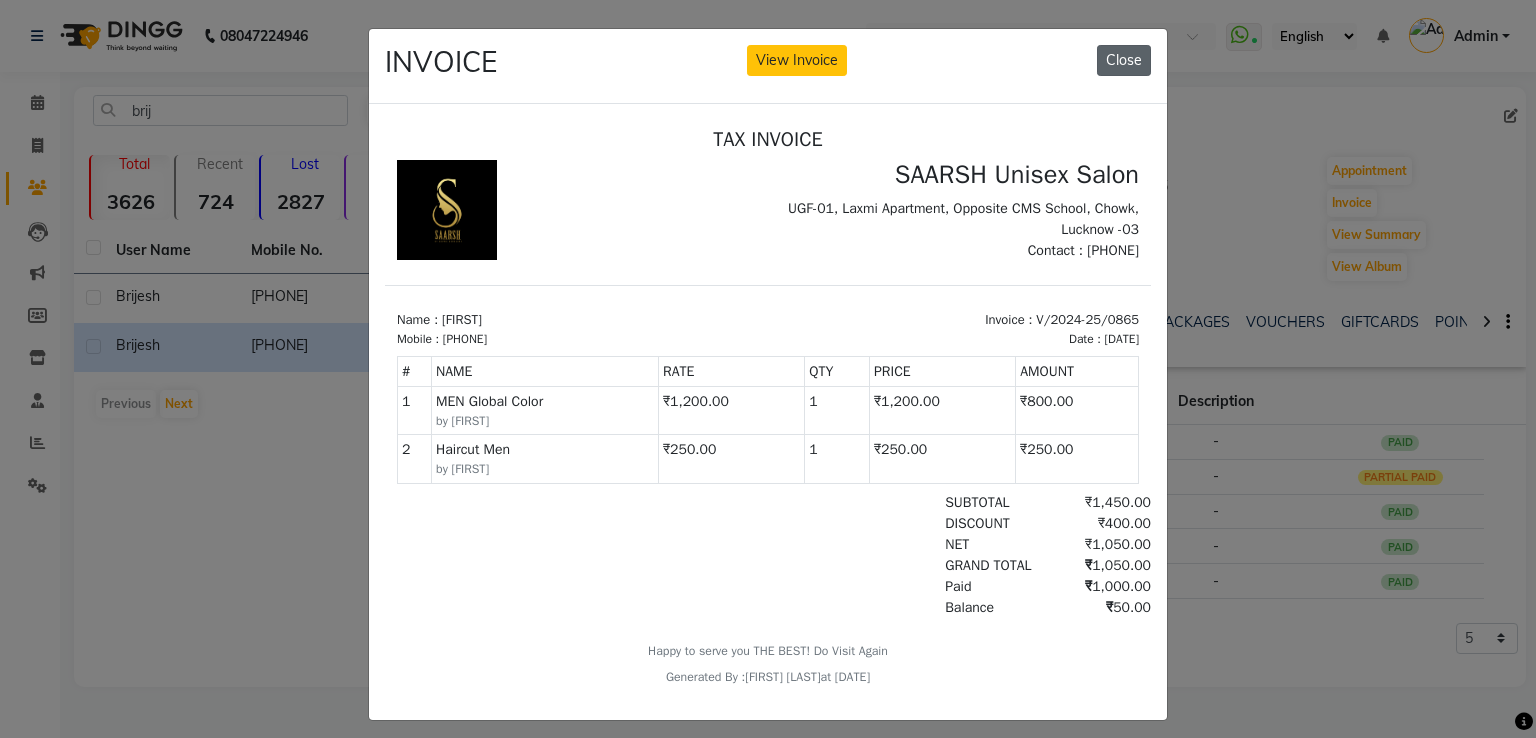 click on "Close" 